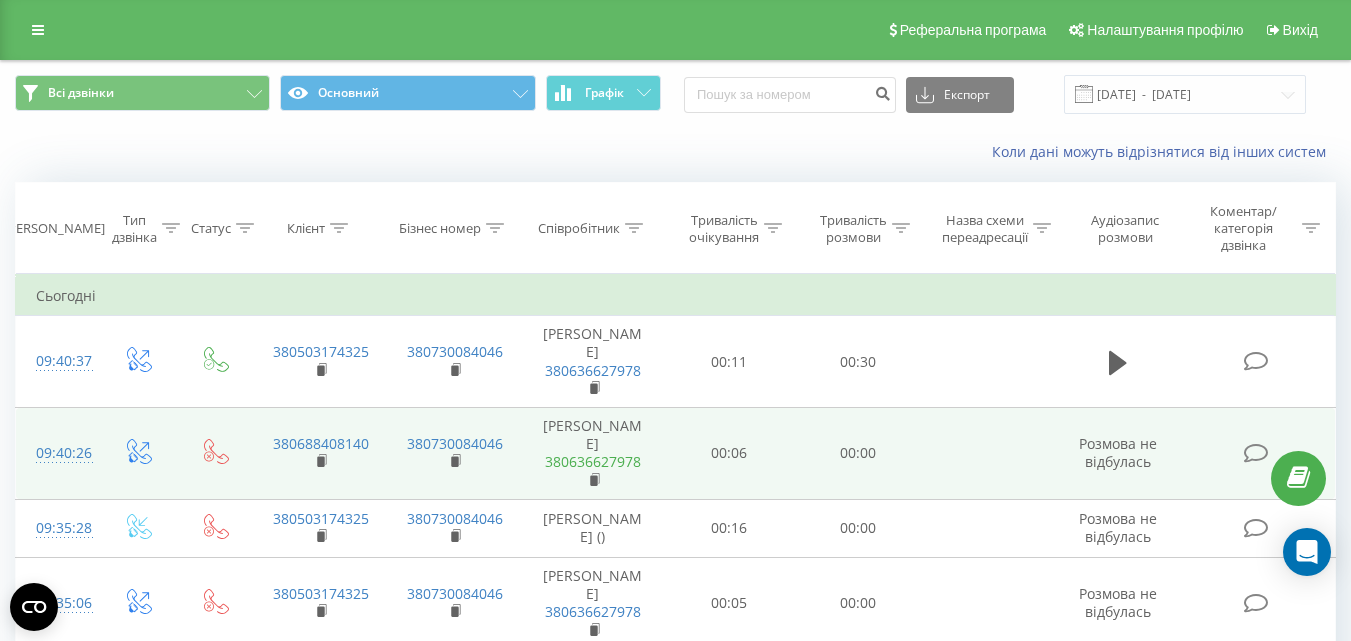 scroll, scrollTop: 0, scrollLeft: 0, axis: both 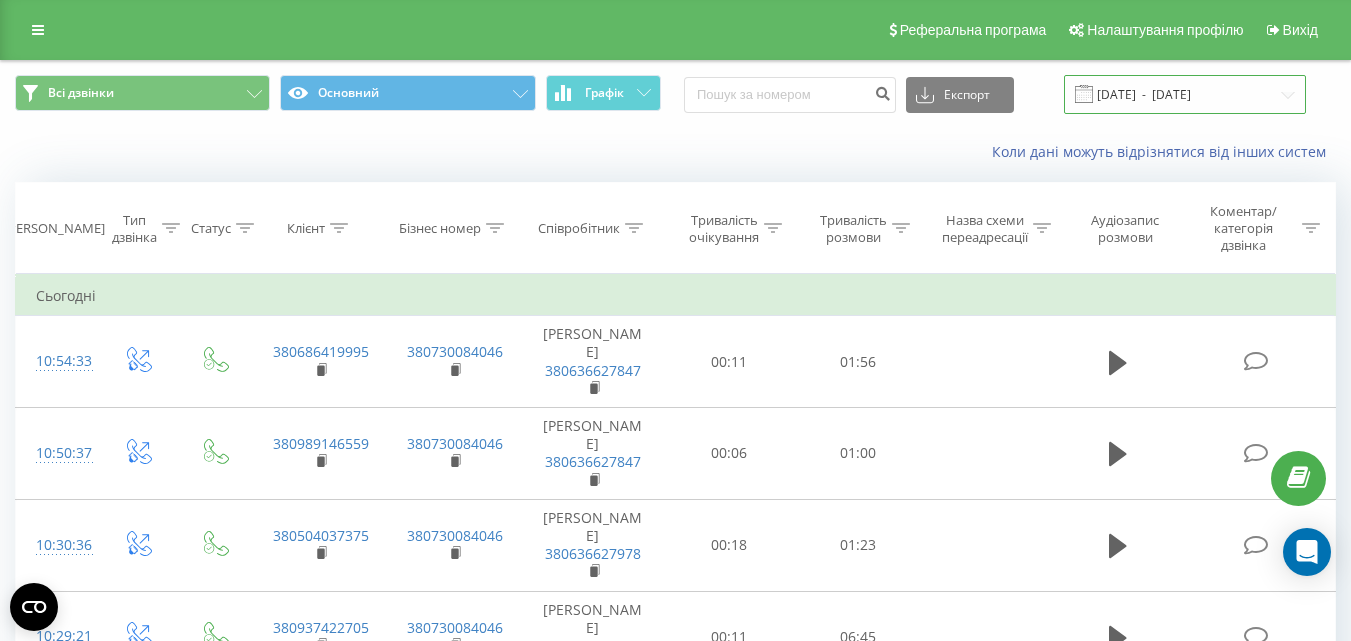 click on "[DATE]  -  [DATE]" at bounding box center [1185, 94] 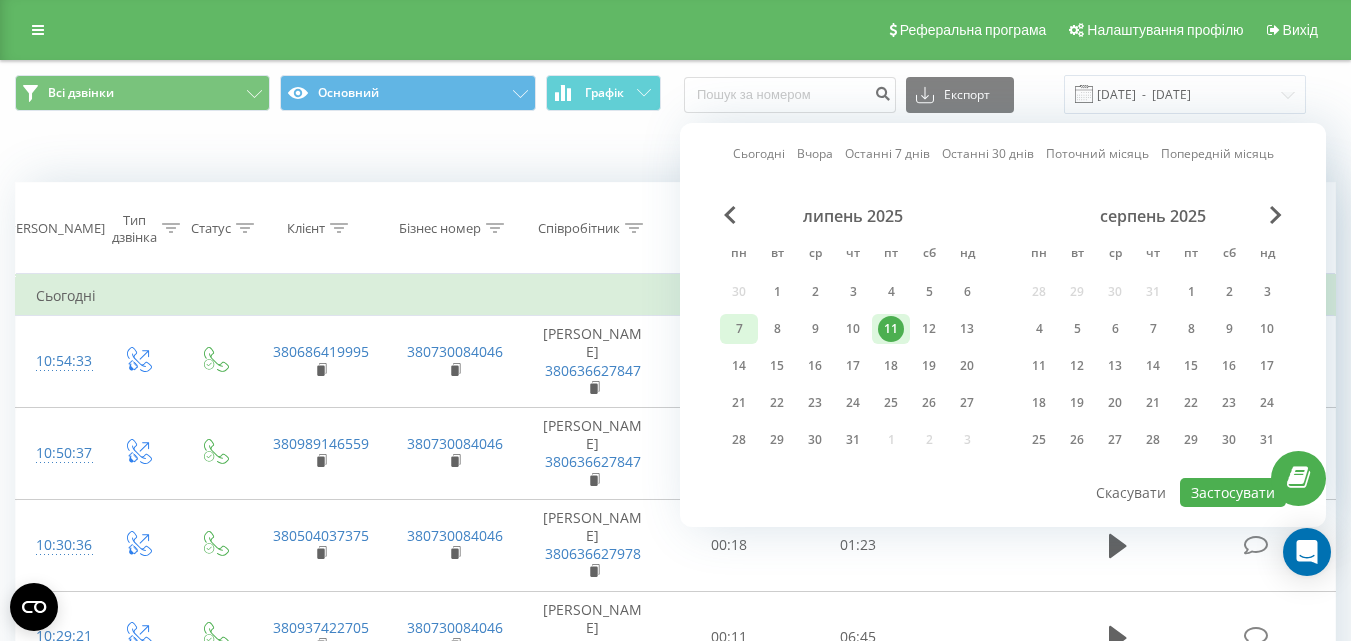 click on "7" at bounding box center [739, 329] 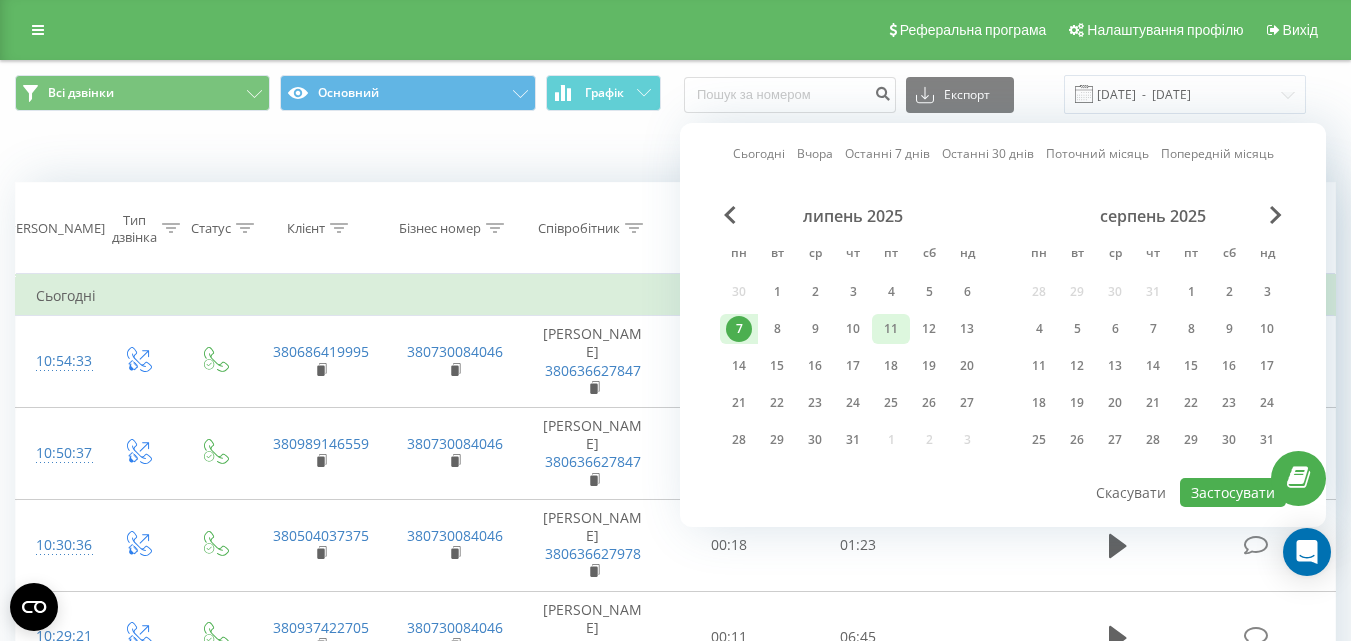 click on "11" at bounding box center [891, 329] 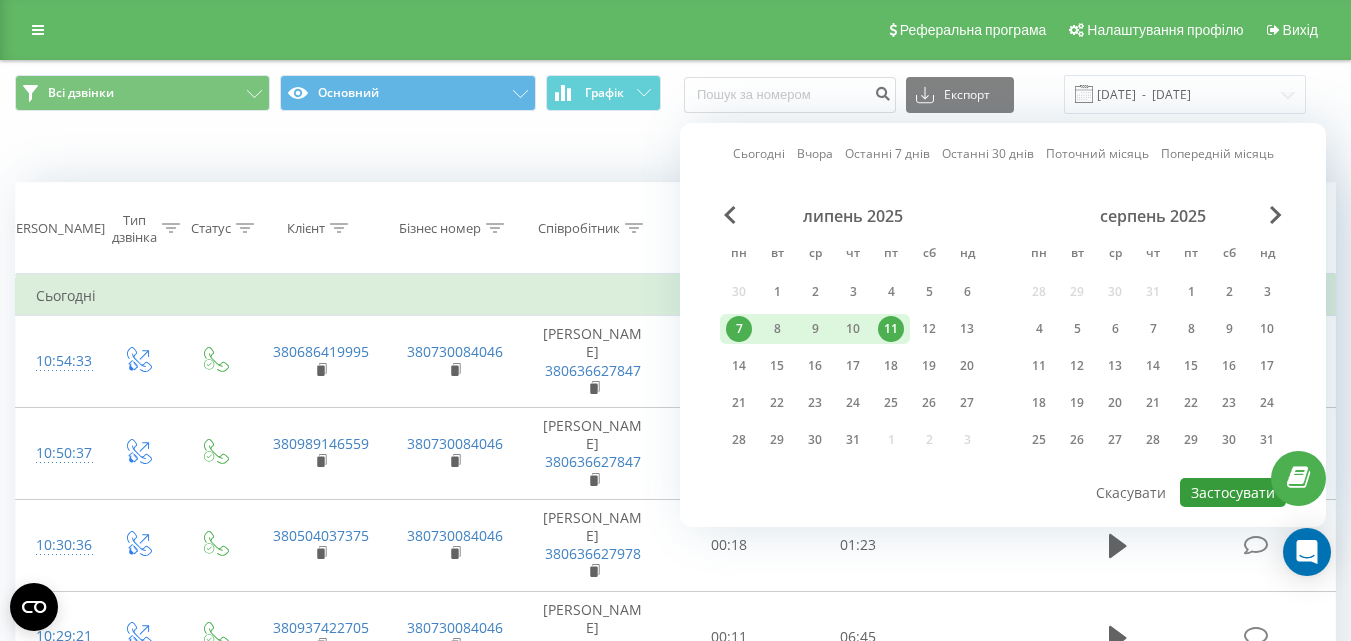 click on "Застосувати" at bounding box center [1233, 492] 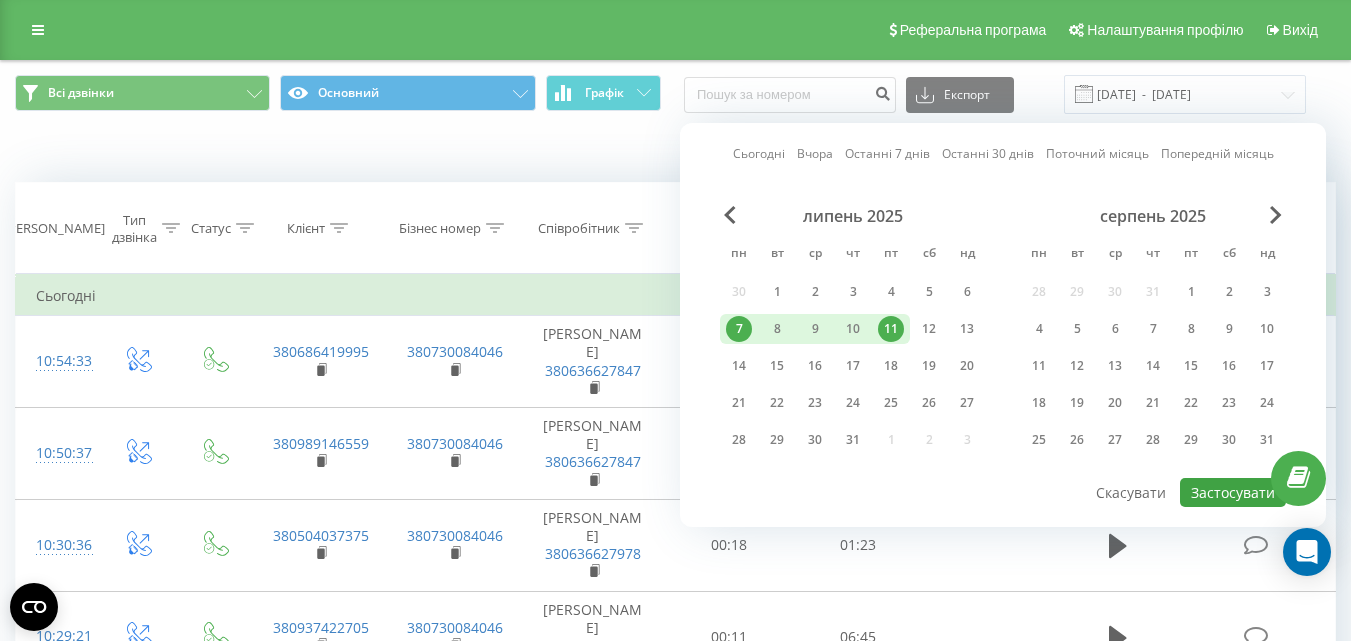 type on "[DATE]  -  [DATE]" 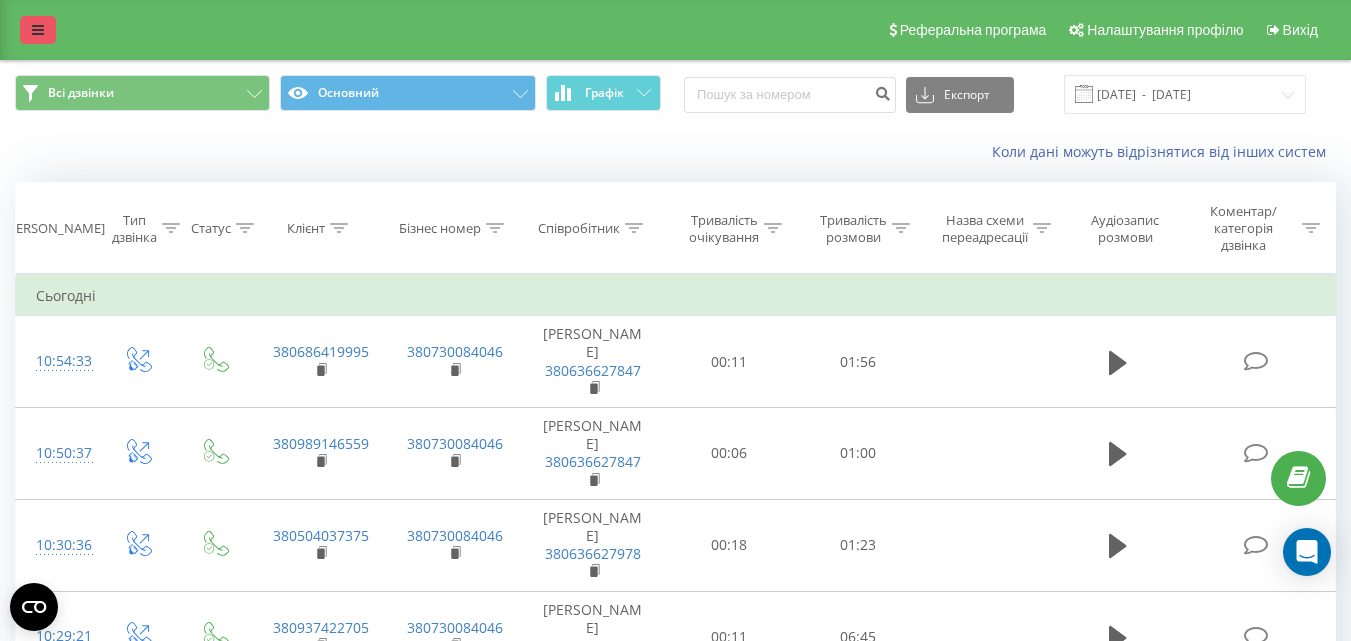 click at bounding box center (38, 30) 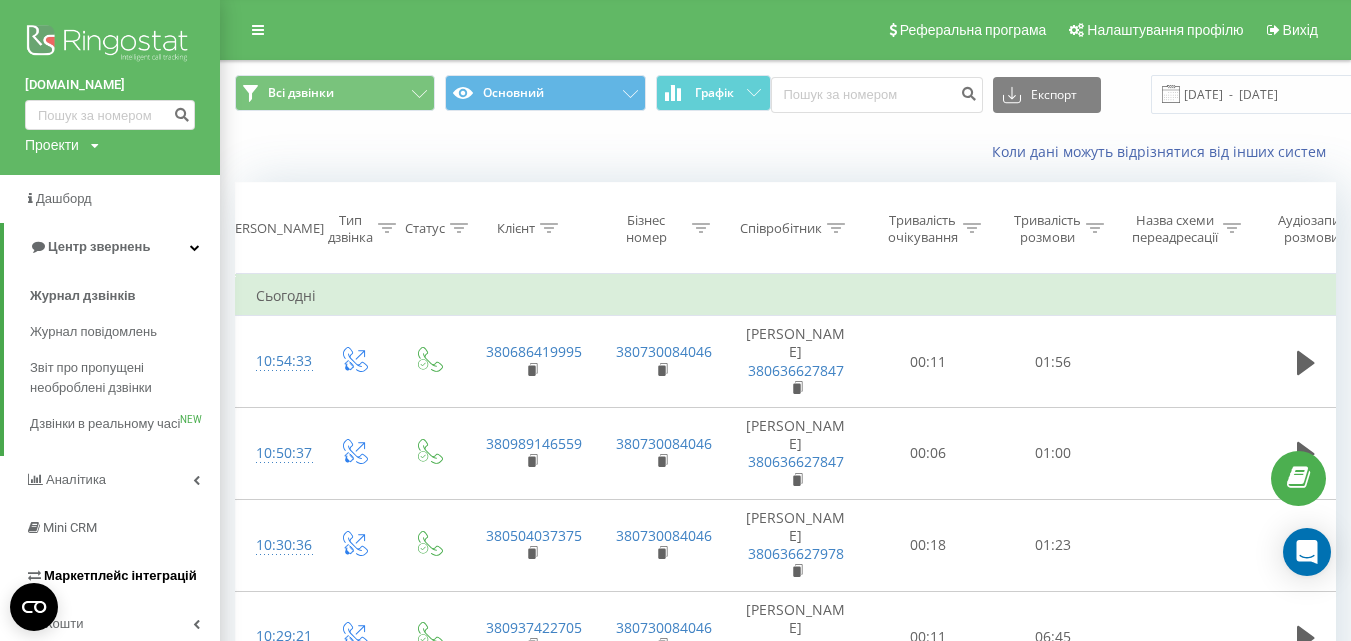 scroll, scrollTop: 200, scrollLeft: 0, axis: vertical 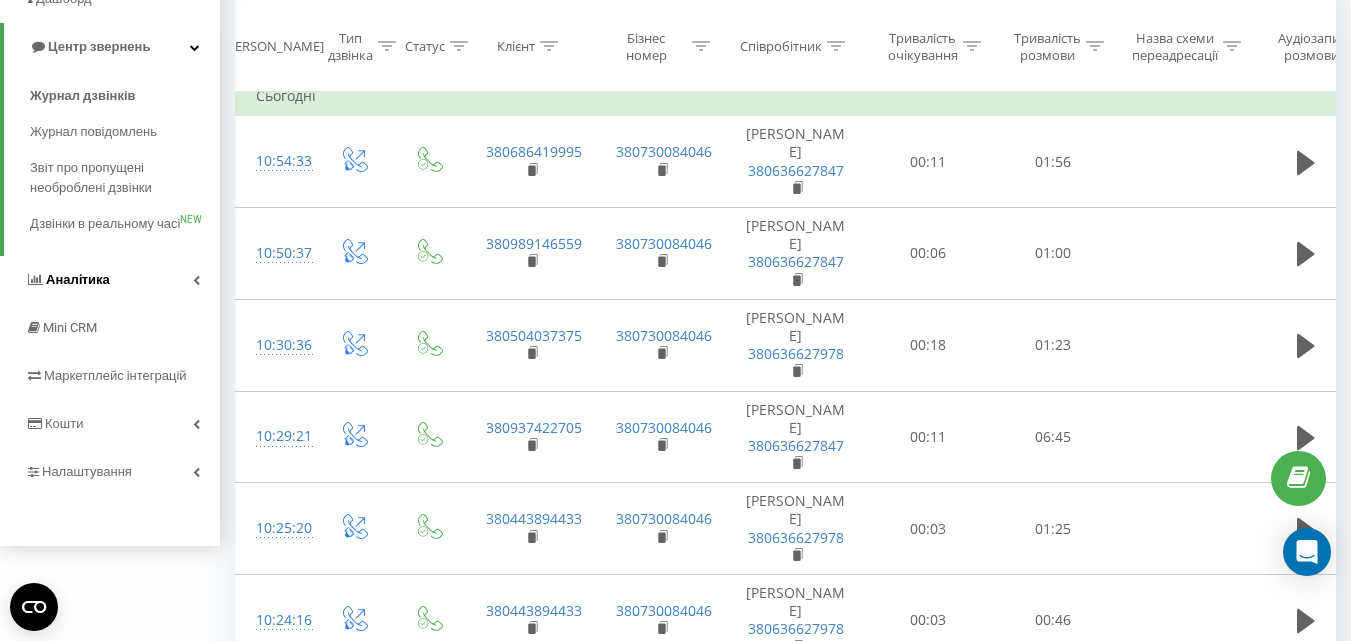 click on "Аналiтика" at bounding box center (78, 279) 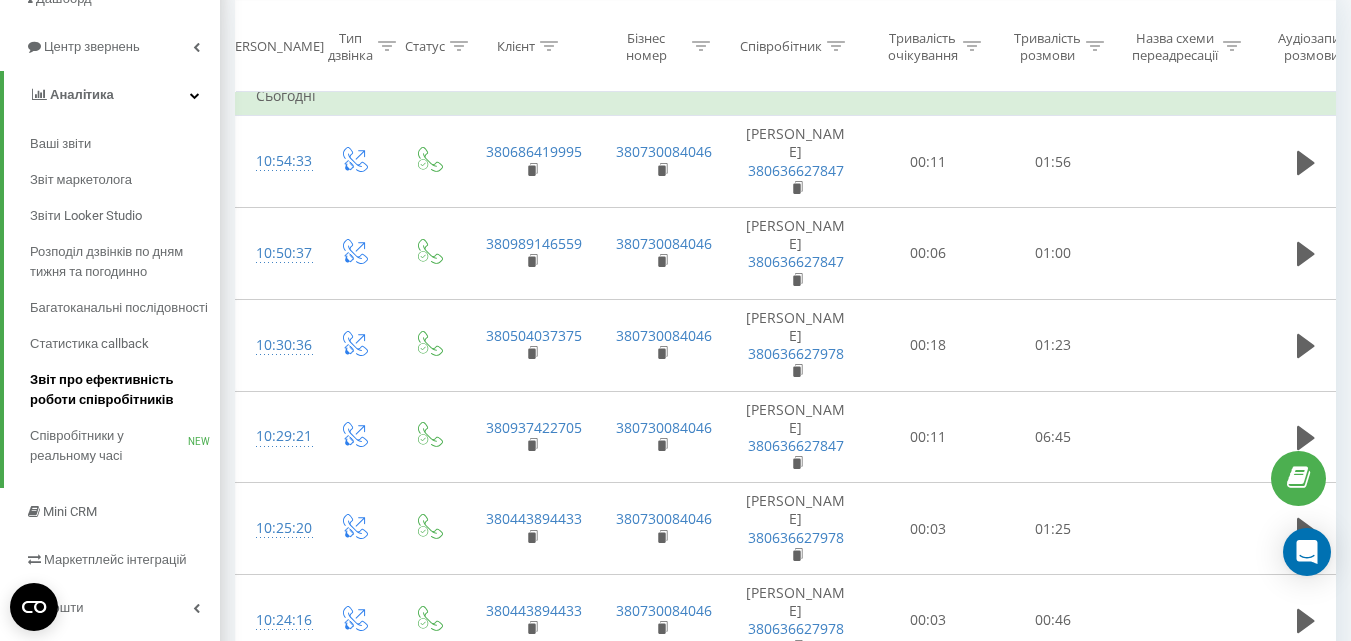 click on "Звіт про ефективність роботи співробітників" at bounding box center [120, 390] 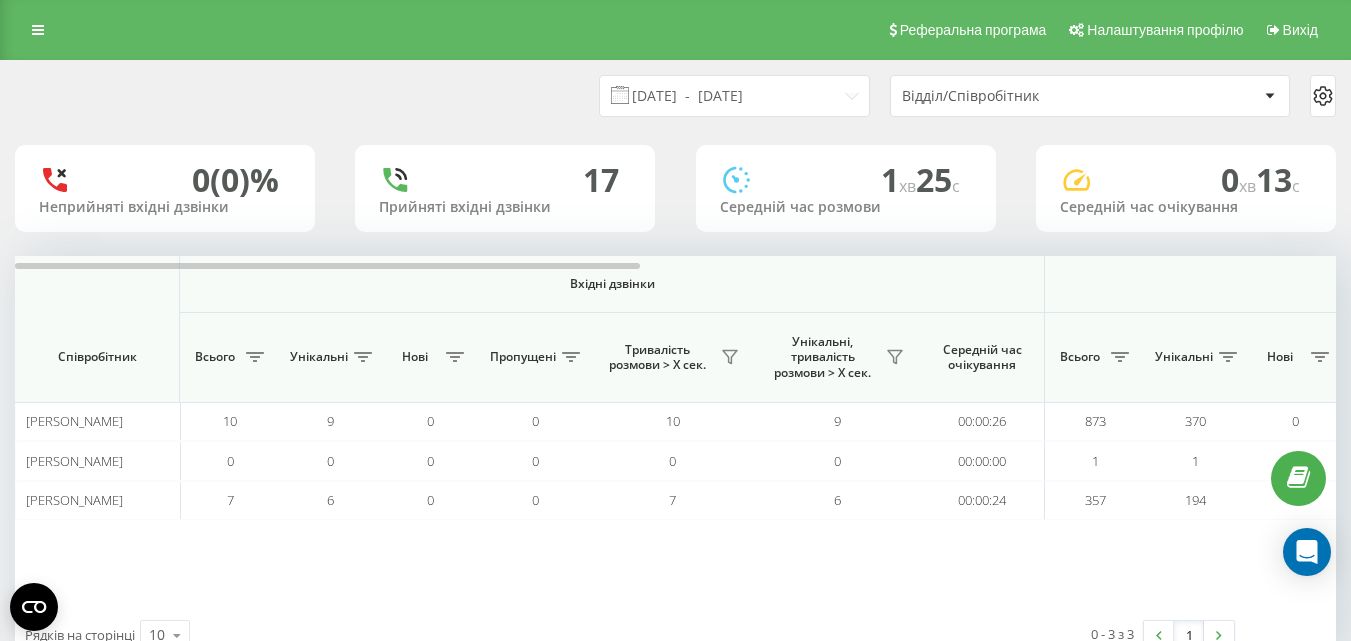 scroll, scrollTop: 0, scrollLeft: 0, axis: both 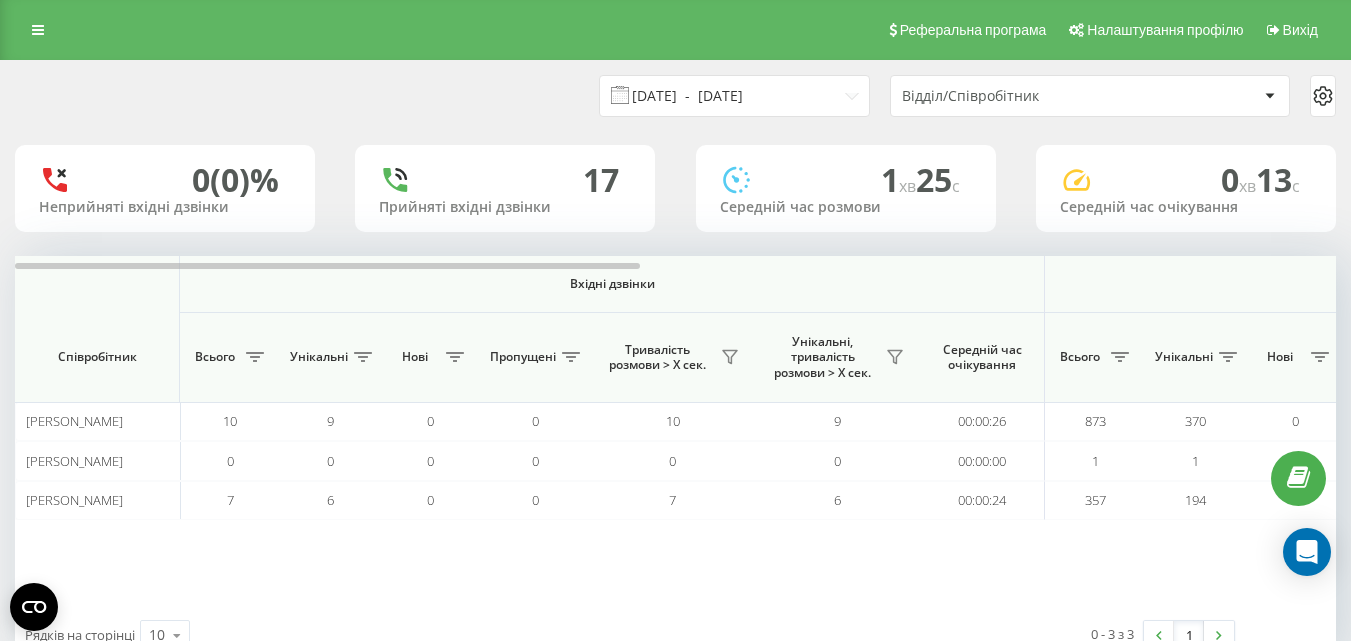 click on "11.06.2025  -  11.07.2025" at bounding box center (734, 96) 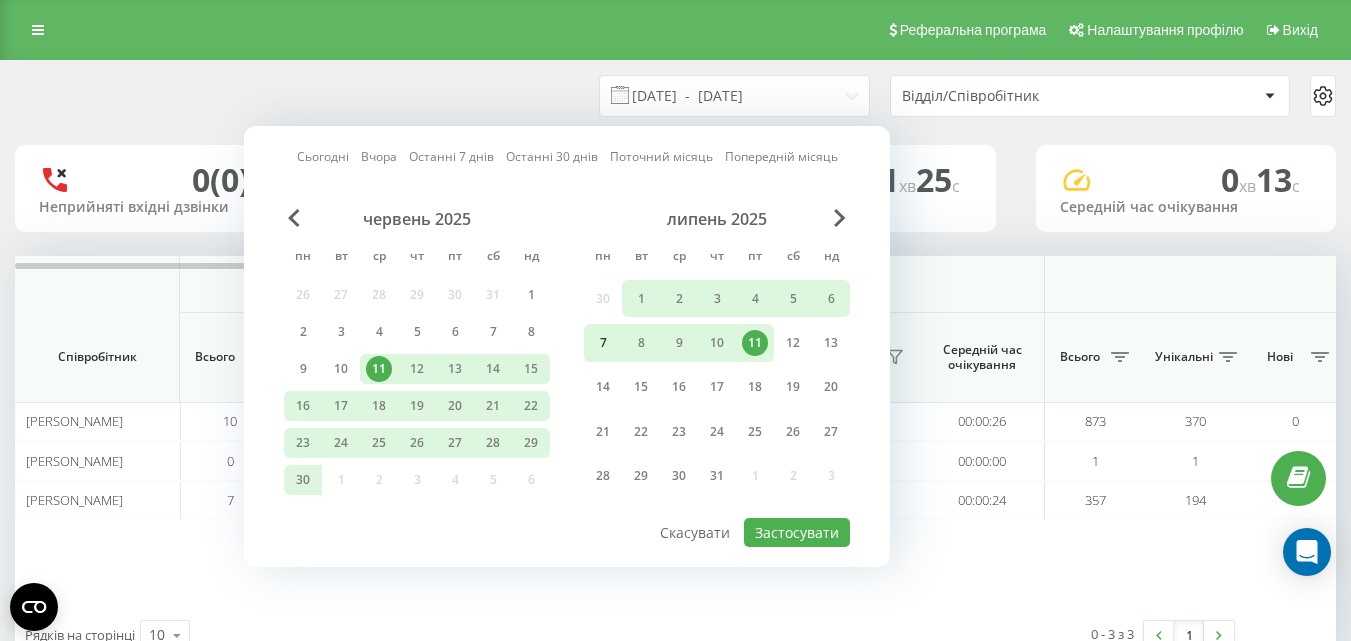 click on "7" at bounding box center [603, 343] 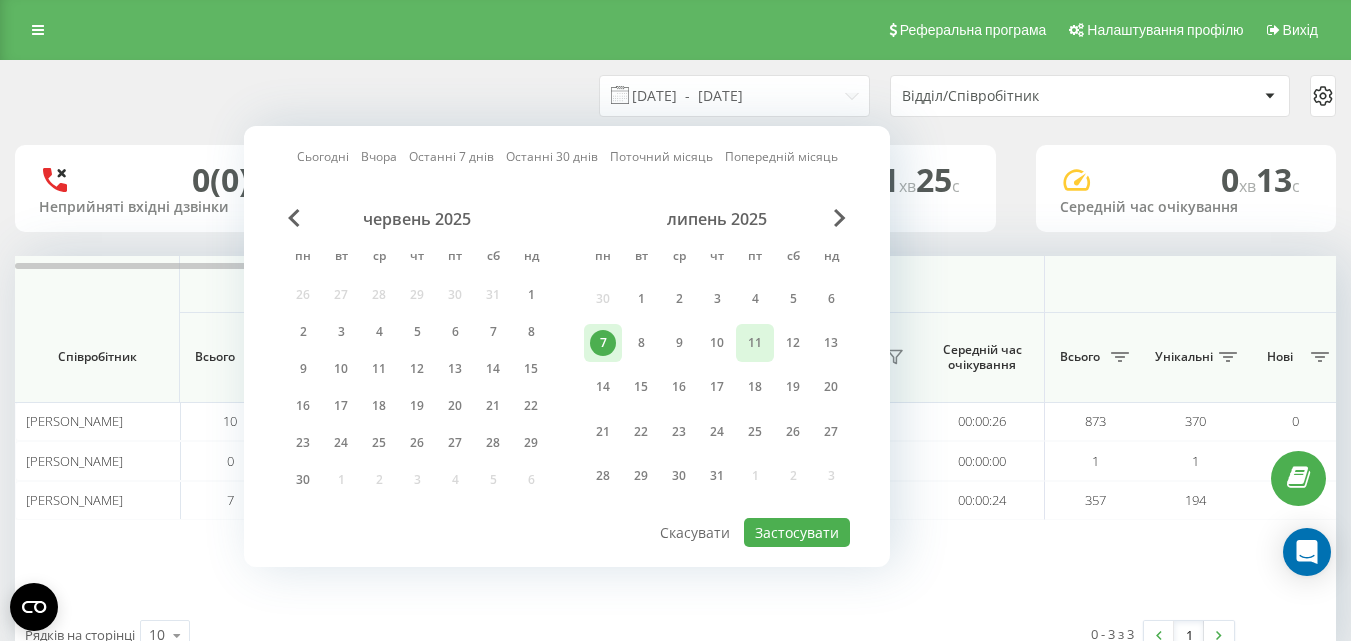 click on "11" at bounding box center [755, 343] 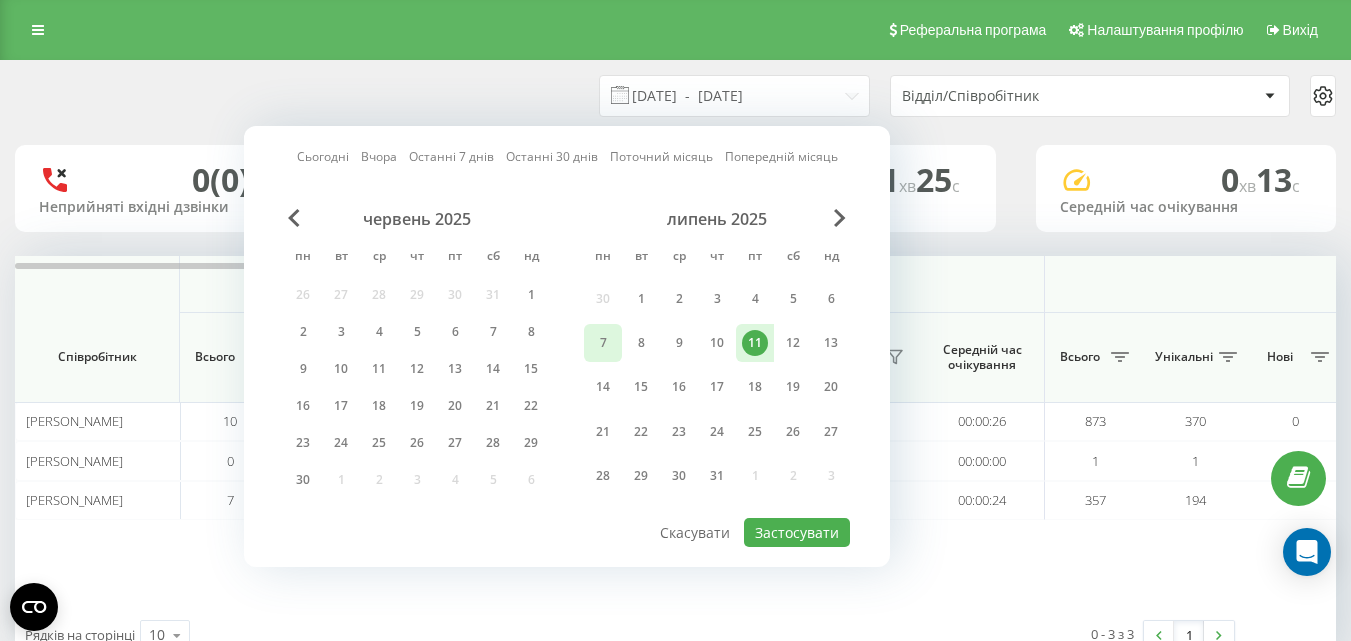 click on "7" at bounding box center [603, 343] 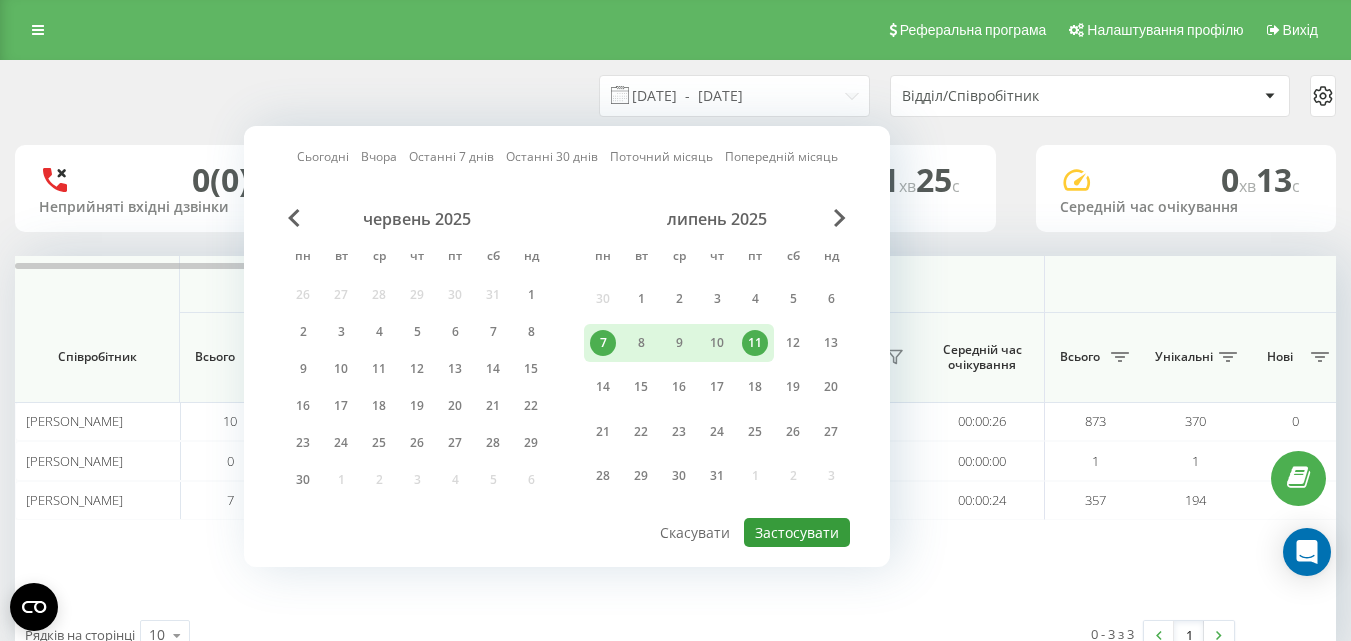 click on "Застосувати" at bounding box center (797, 532) 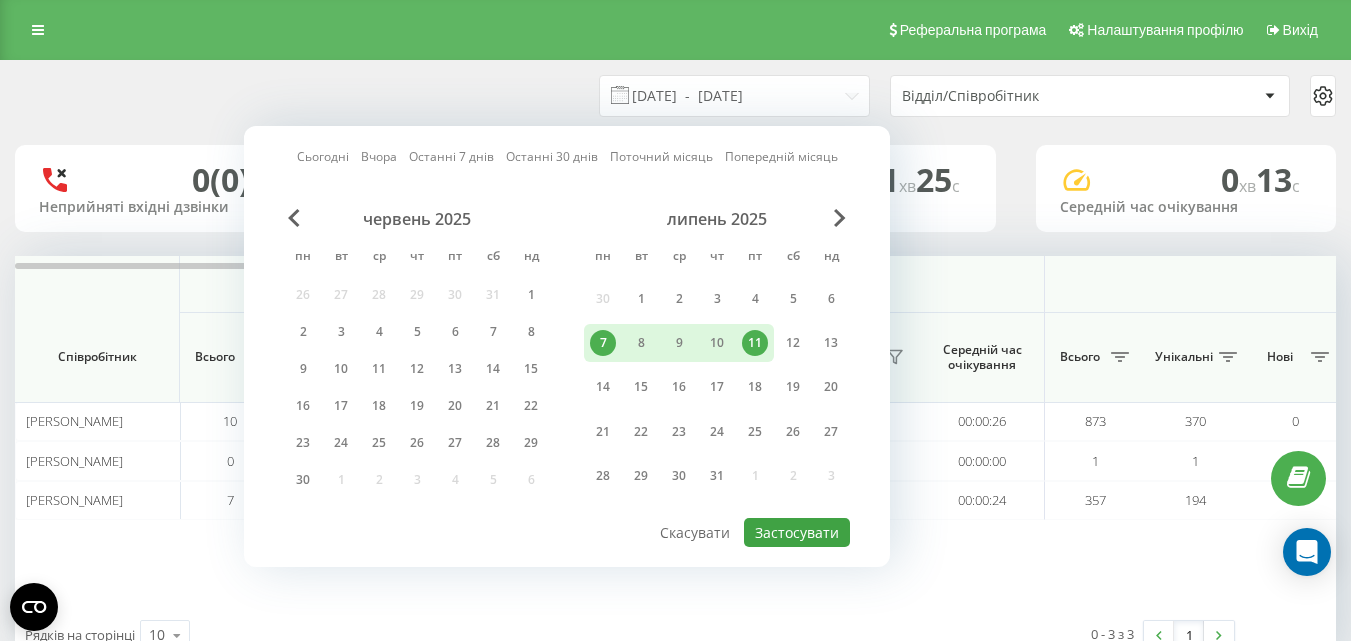 click at bounding box center [0, 0] 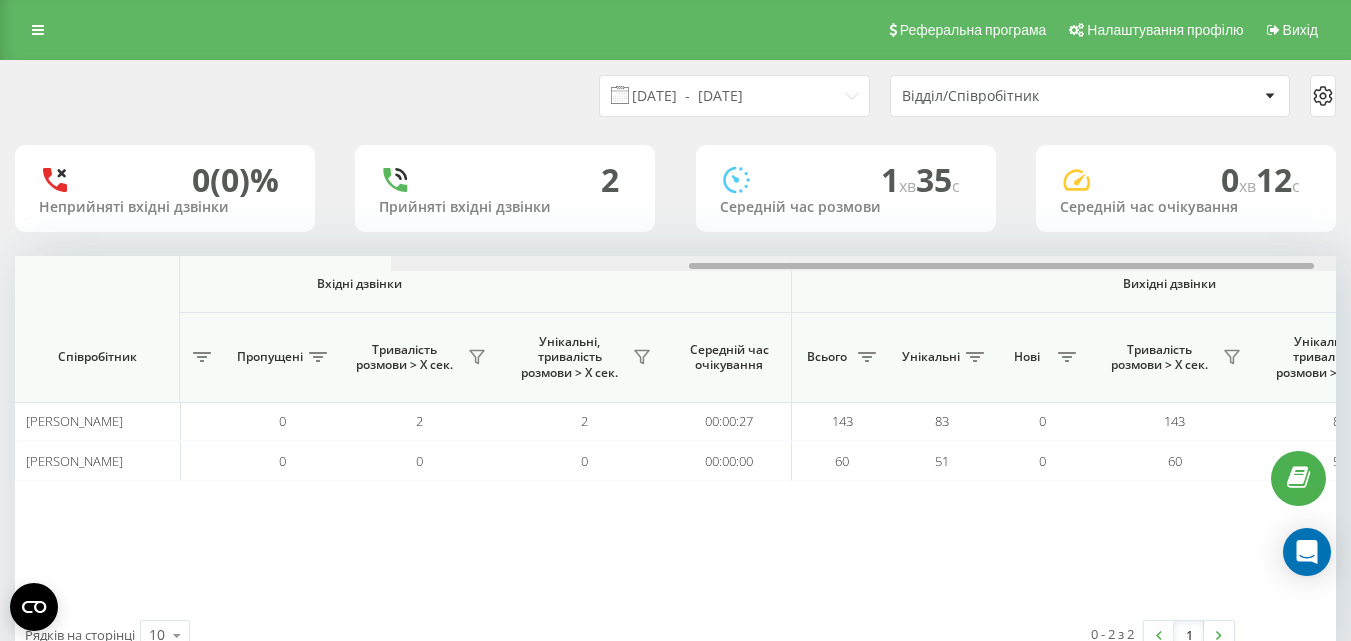 scroll, scrollTop: 0, scrollLeft: 0, axis: both 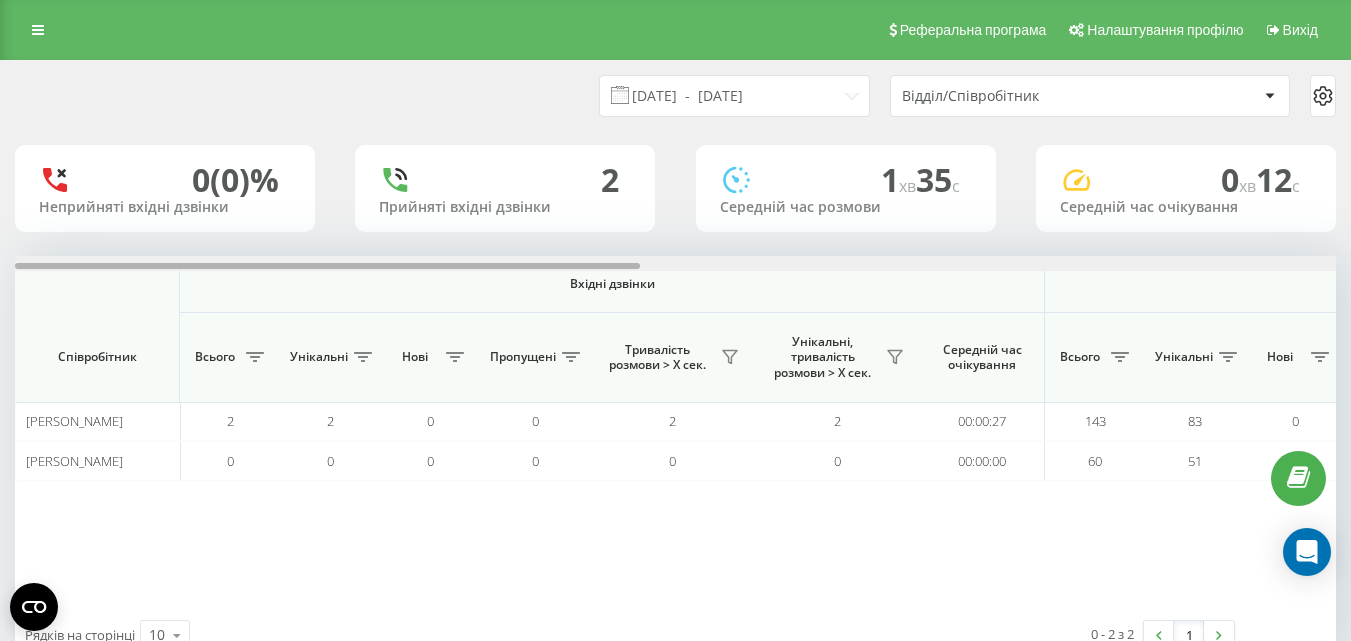 drag, startPoint x: 484, startPoint y: 268, endPoint x: 246, endPoint y: 286, distance: 238.6797 